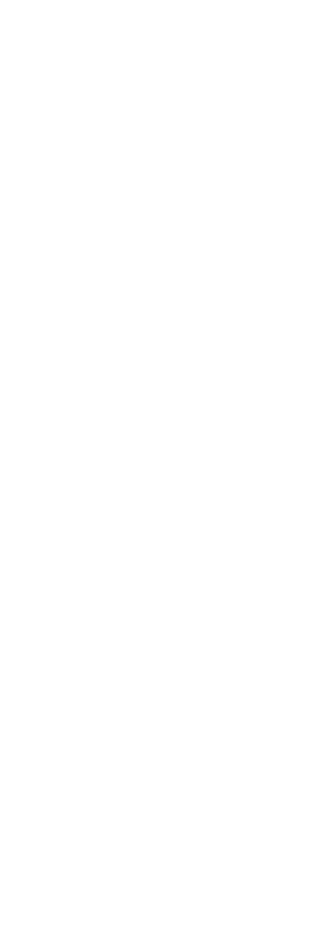 scroll, scrollTop: 0, scrollLeft: 0, axis: both 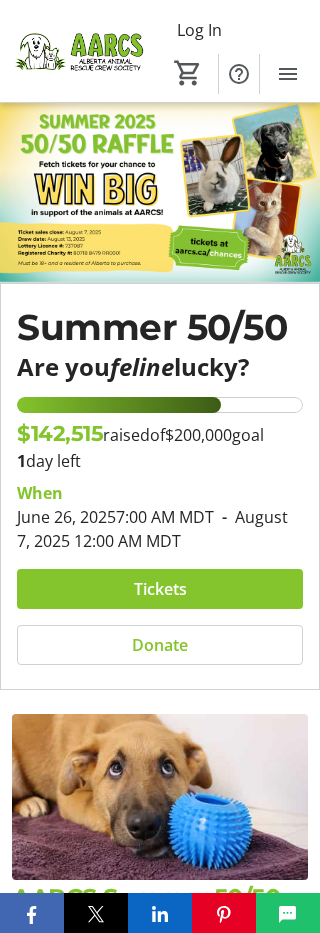 click on "Tickets" at bounding box center [160, 589] 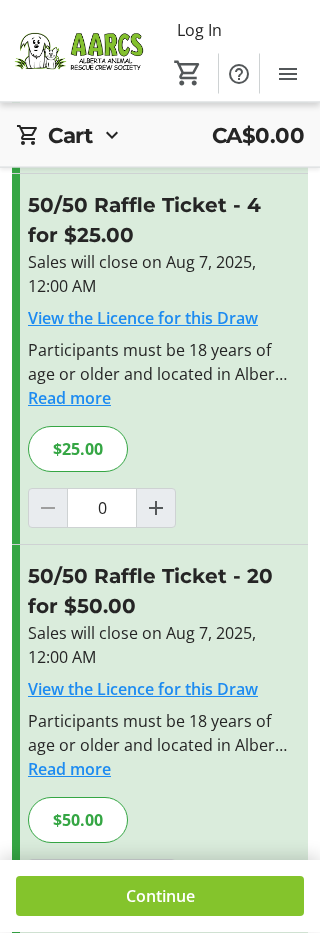 scroll, scrollTop: 466, scrollLeft: 0, axis: vertical 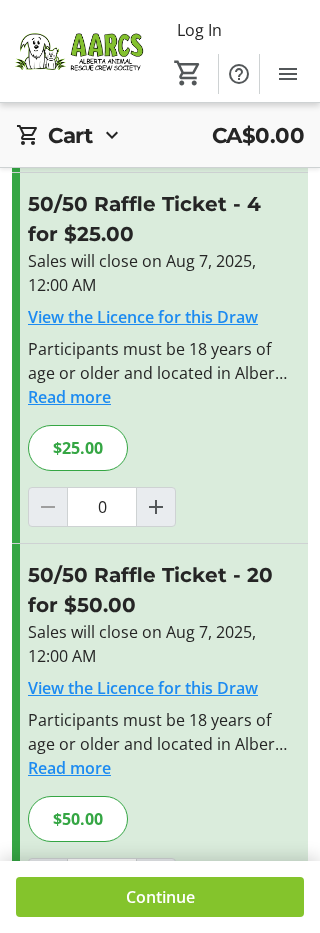click 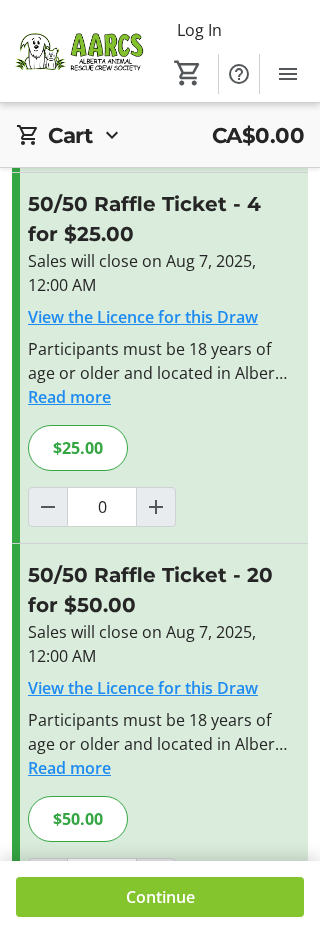 type on "1" 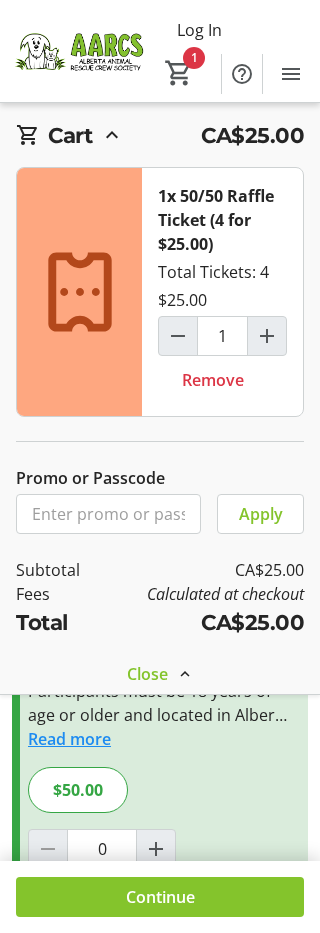 scroll, scrollTop: 494, scrollLeft: 0, axis: vertical 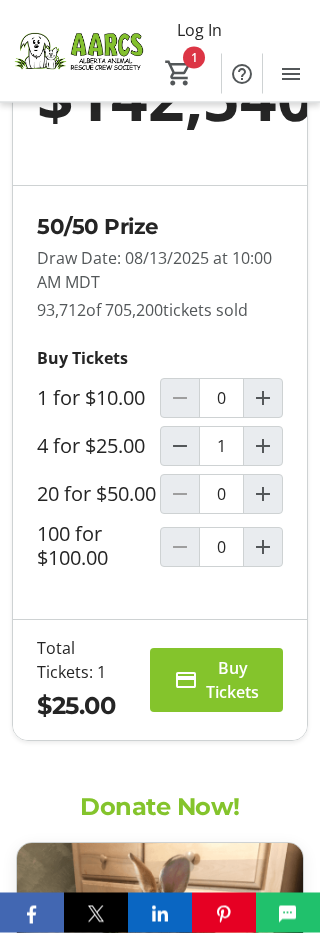 click on "Buy Tickets" at bounding box center [232, 681] 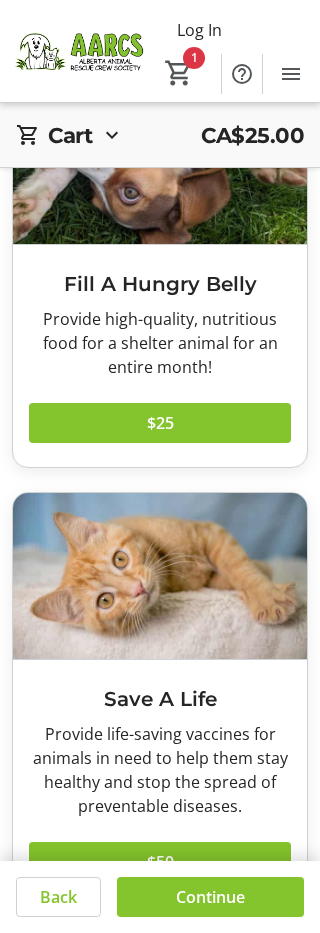 scroll, scrollTop: 1007, scrollLeft: 0, axis: vertical 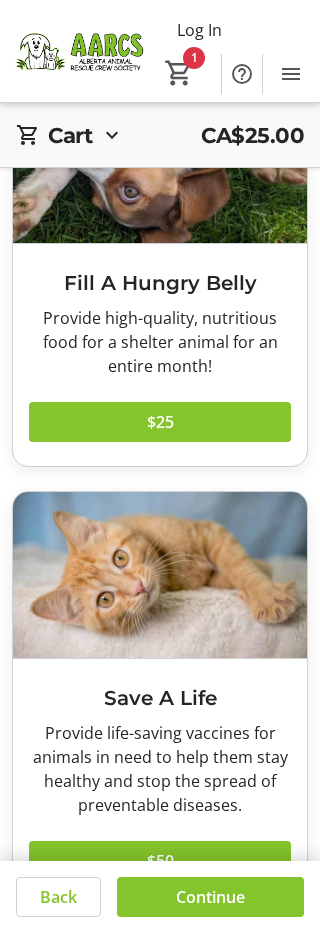 click on "Continue" 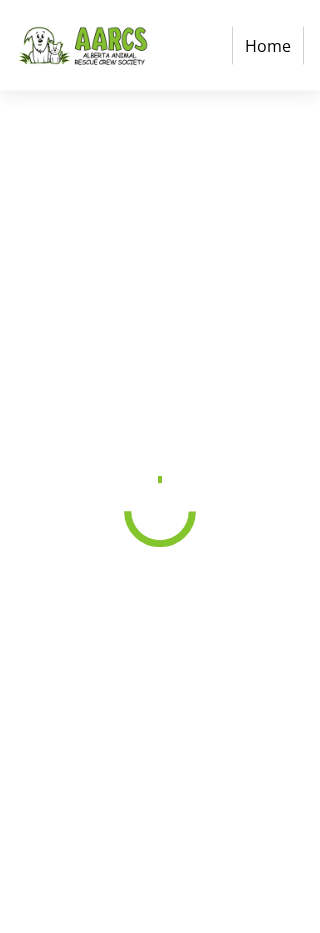 scroll, scrollTop: 0, scrollLeft: 0, axis: both 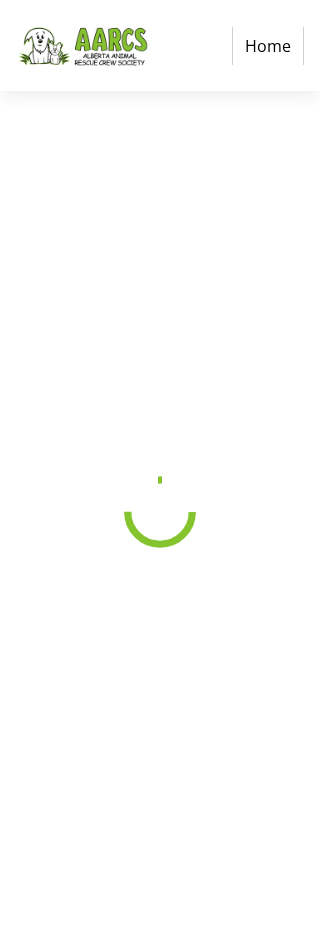 select on "CA" 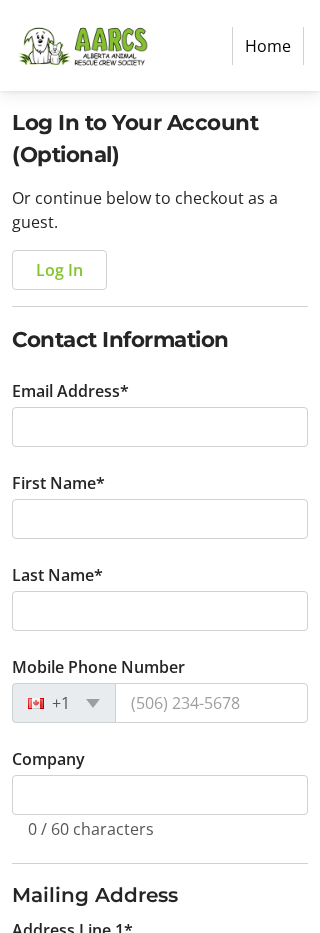 scroll, scrollTop: 177, scrollLeft: 0, axis: vertical 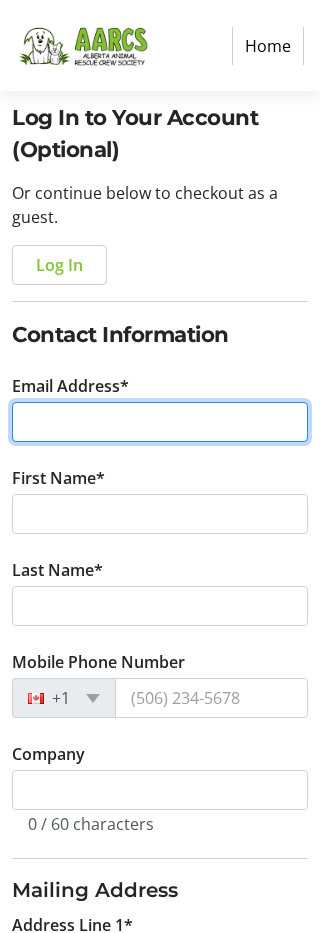 click on "Email Address*" at bounding box center (160, 422) 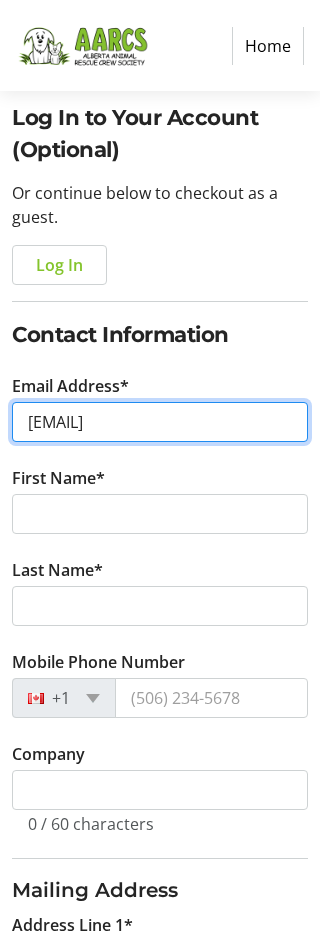 type on "[EMAIL]" 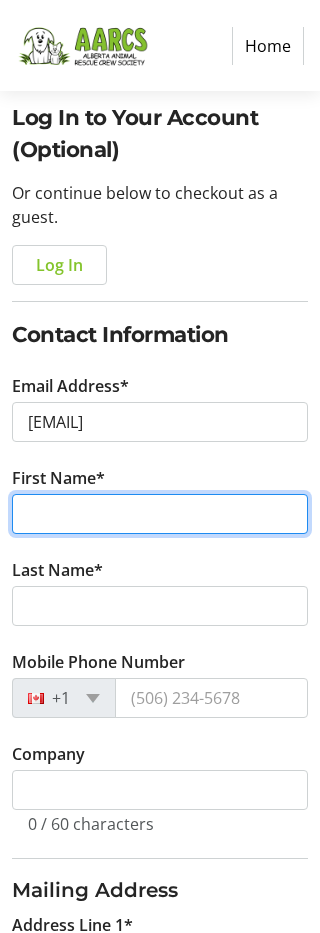 click on "First Name*" at bounding box center [160, 514] 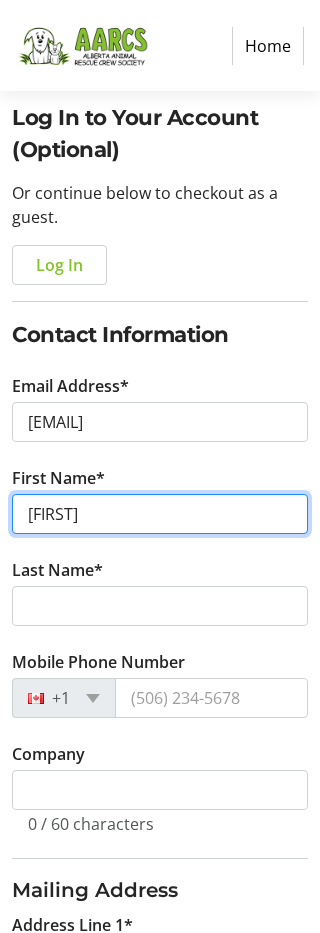 type on "[FIRST]" 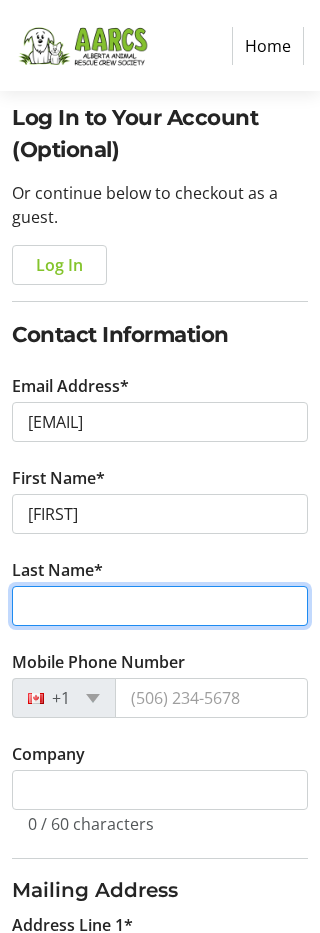 click on "Last Name*" at bounding box center [160, 606] 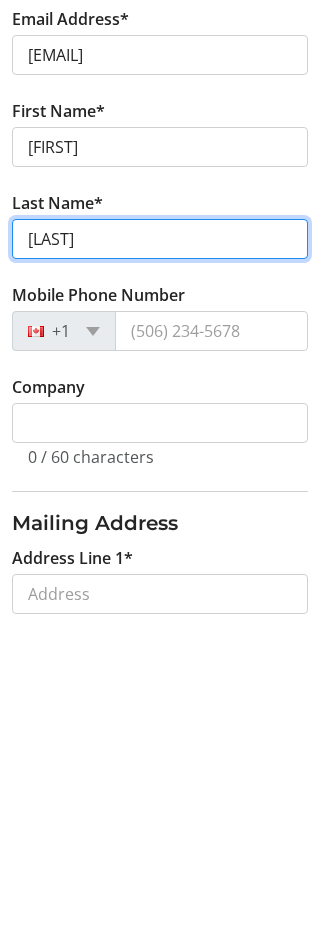 scroll, scrollTop: 245, scrollLeft: 0, axis: vertical 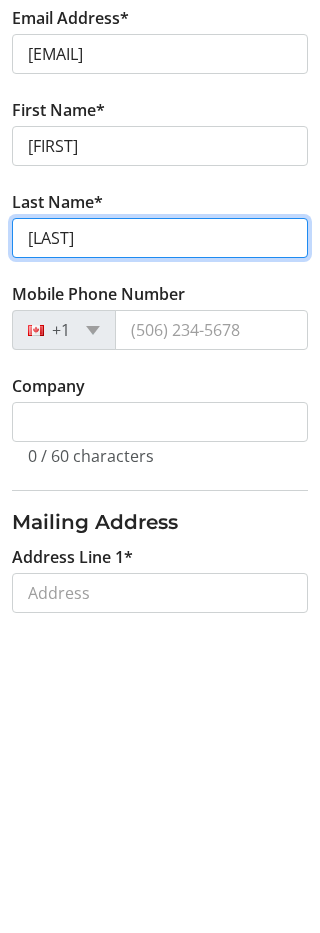 type on "[LAST]" 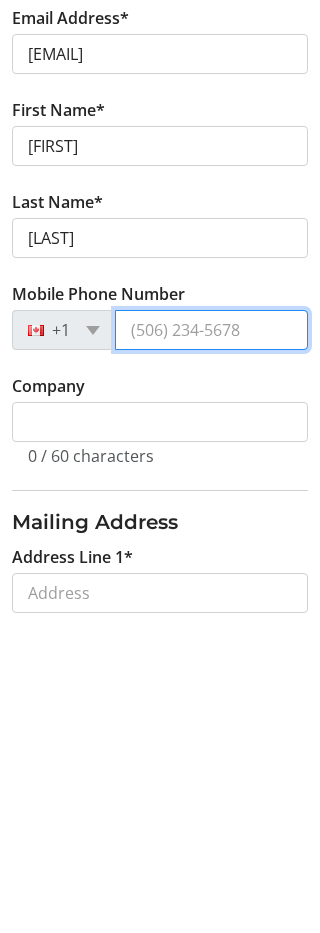 click on "Mobile Phone Number" at bounding box center [211, 630] 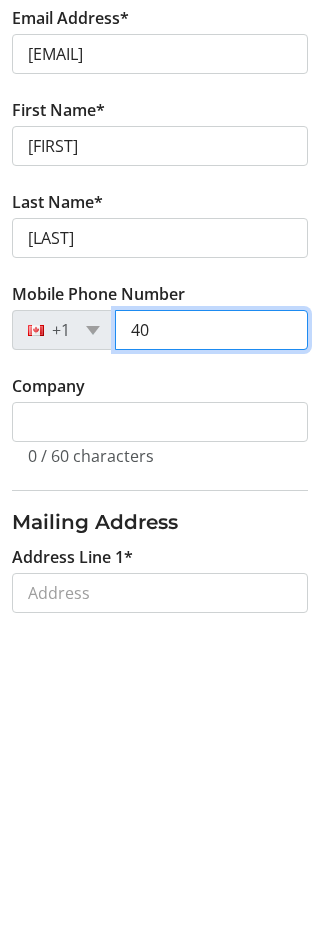 type on "(403)" 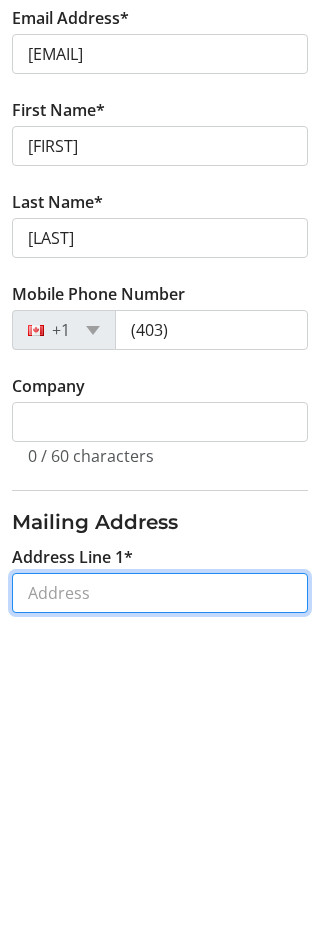 click on "Address Line 1*" 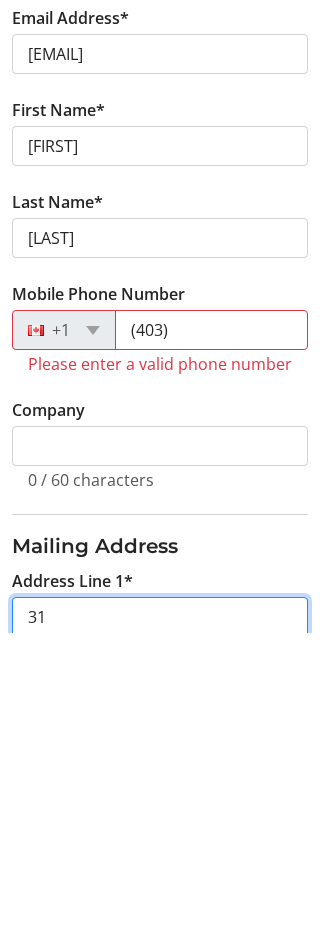 scroll, scrollTop: 347, scrollLeft: 0, axis: vertical 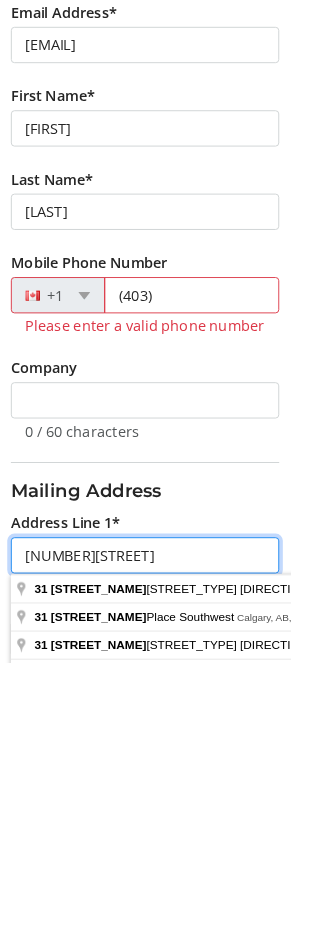 click on "[NUMBER][STREET]" at bounding box center [160, 815] 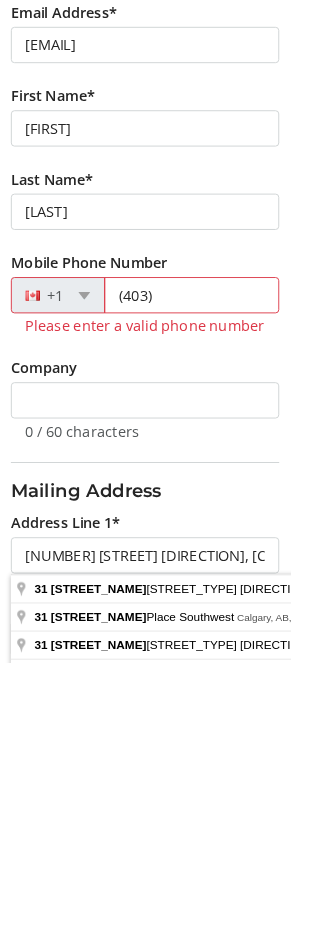 type on "[NUMBER] [STREET] [DIRECTION]" 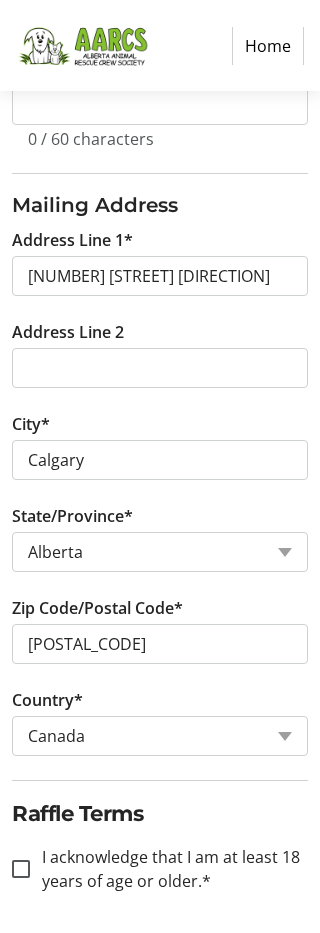 scroll, scrollTop: 885, scrollLeft: 0, axis: vertical 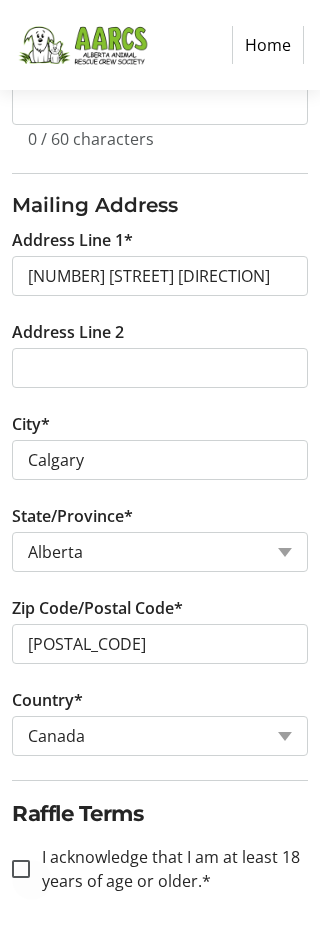 click at bounding box center [21, 870] 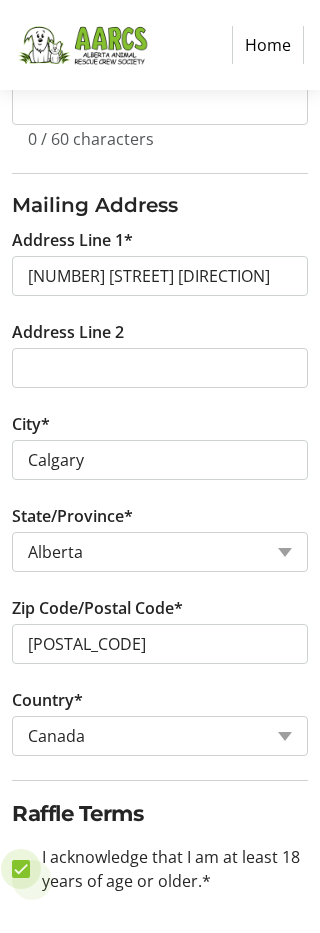 checkbox on "true" 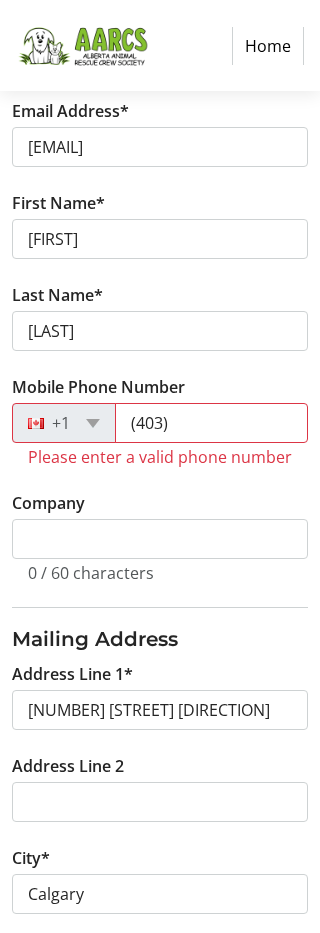 scroll, scrollTop: 450, scrollLeft: 0, axis: vertical 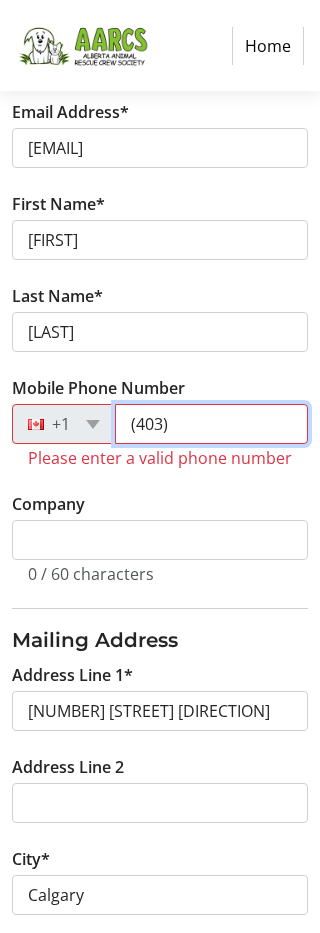 click on "(403)" at bounding box center [211, 425] 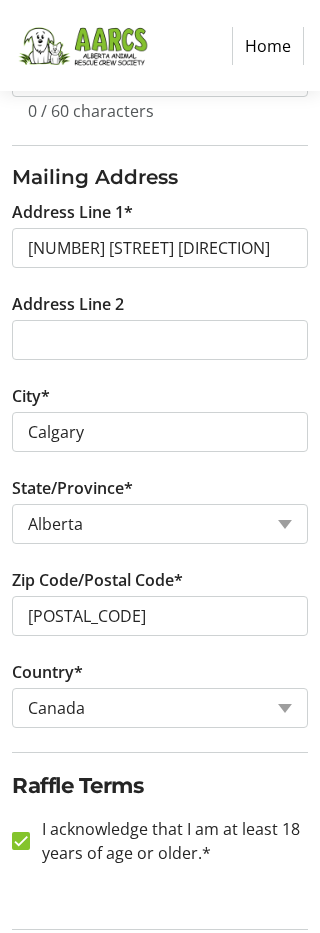 scroll, scrollTop: 959, scrollLeft: 0, axis: vertical 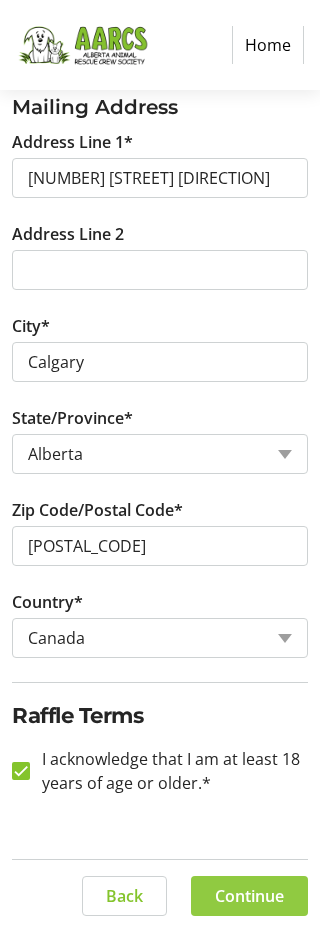 type on "([AREA_CODE]) [PHONE]" 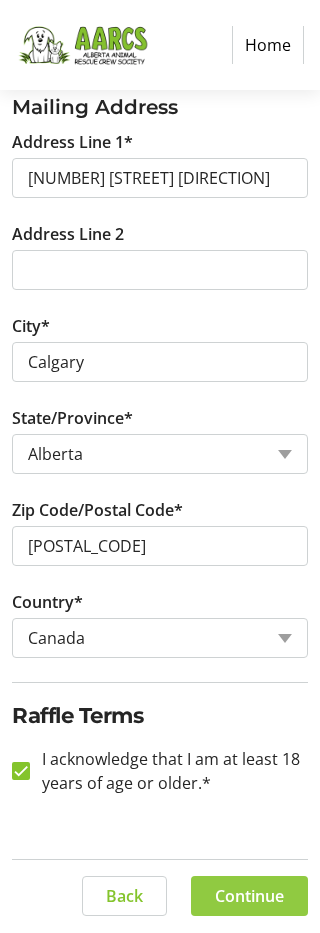 click on "Continue" 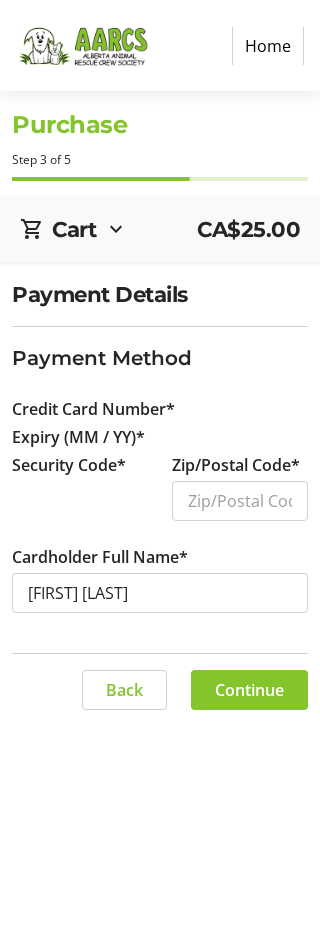 scroll, scrollTop: 0, scrollLeft: 0, axis: both 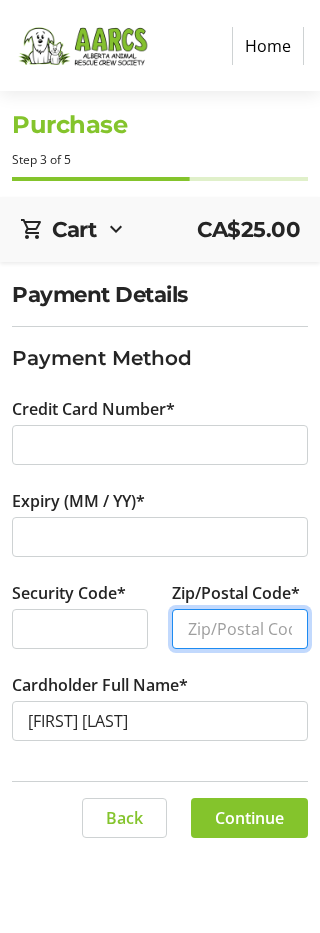 click on "Zip/Postal Code*" at bounding box center (240, 629) 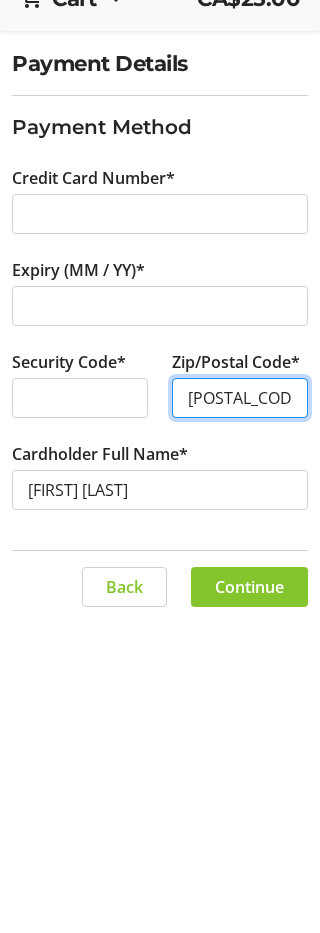 scroll, scrollTop: 98, scrollLeft: 0, axis: vertical 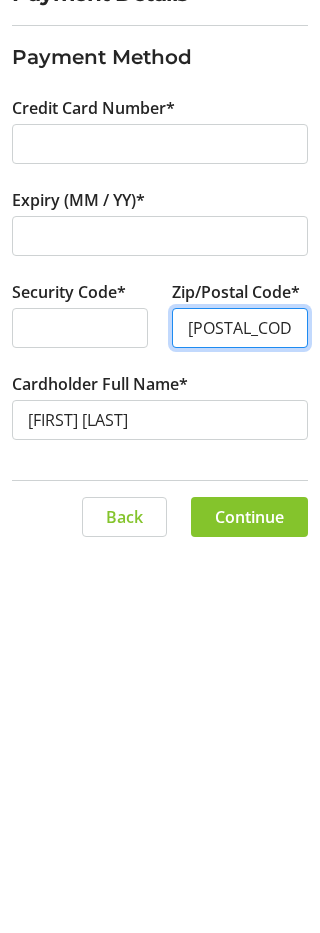 type on "[POSTAL_CODE]" 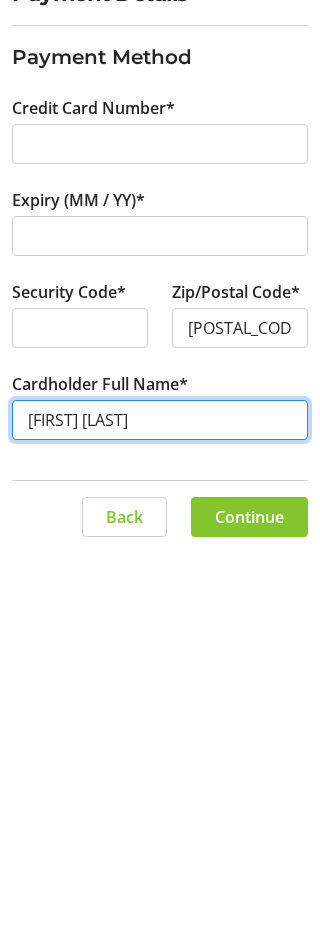 click on "[FIRST] [LAST]" at bounding box center (160, 721) 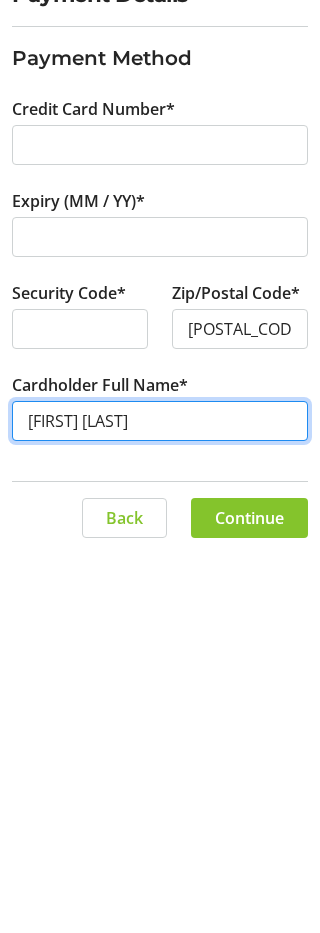 scroll, scrollTop: 98, scrollLeft: 0, axis: vertical 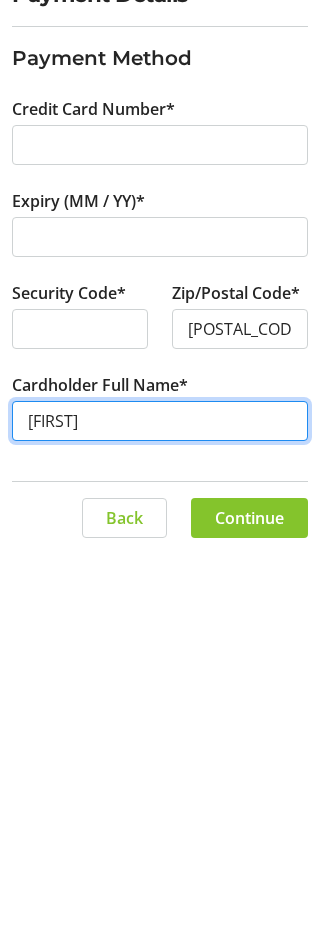 type on "Y" 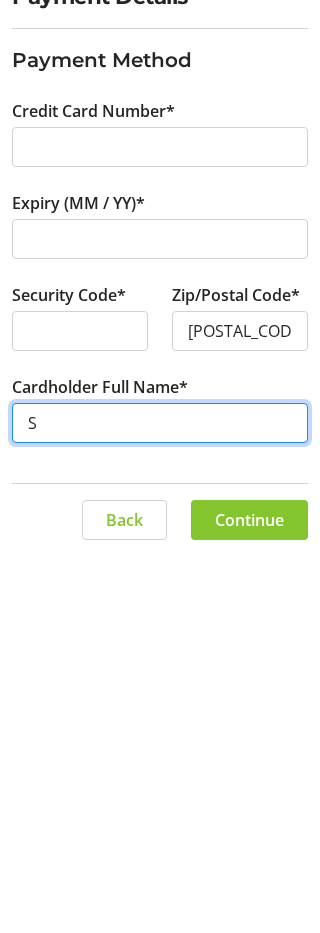 scroll, scrollTop: 99, scrollLeft: 0, axis: vertical 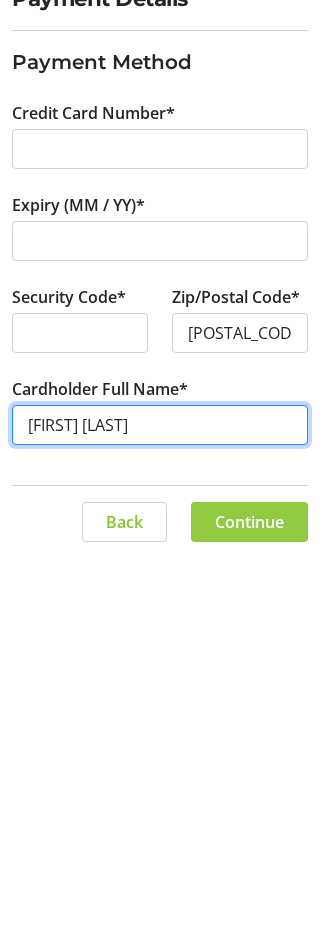 type on "[FIRST] [LAST]" 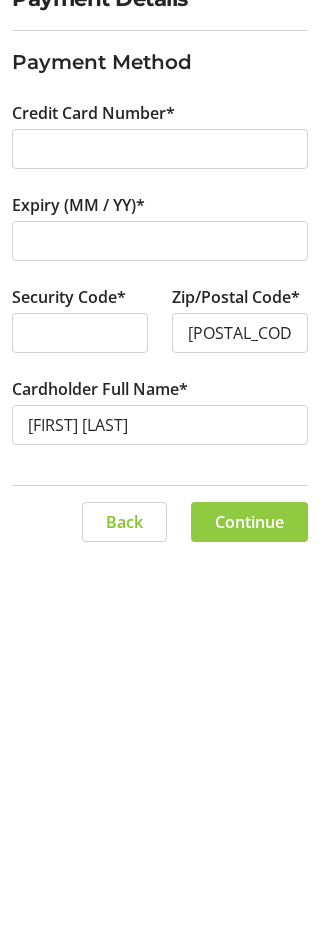 click on "Continue" 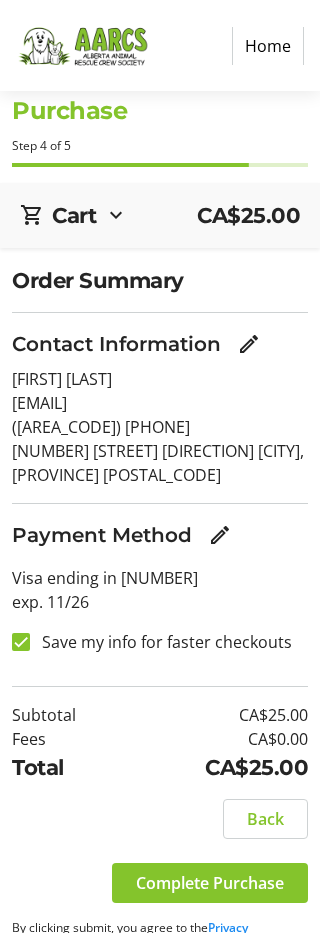 scroll, scrollTop: 0, scrollLeft: 0, axis: both 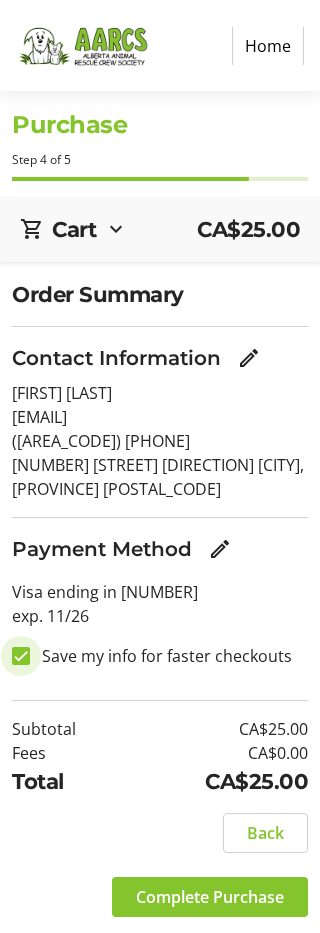 click on "Save my info for faster checkouts" at bounding box center [21, 656] 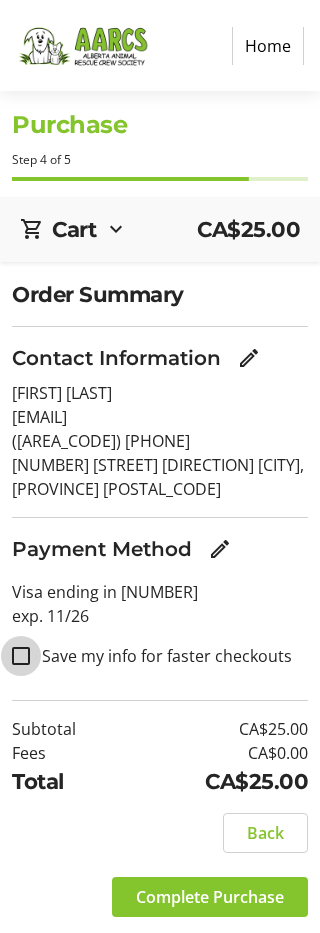 checkbox on "false" 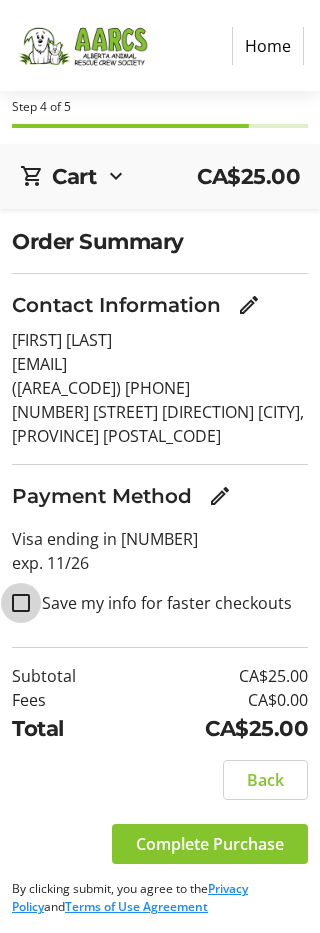 scroll, scrollTop: 98, scrollLeft: 0, axis: vertical 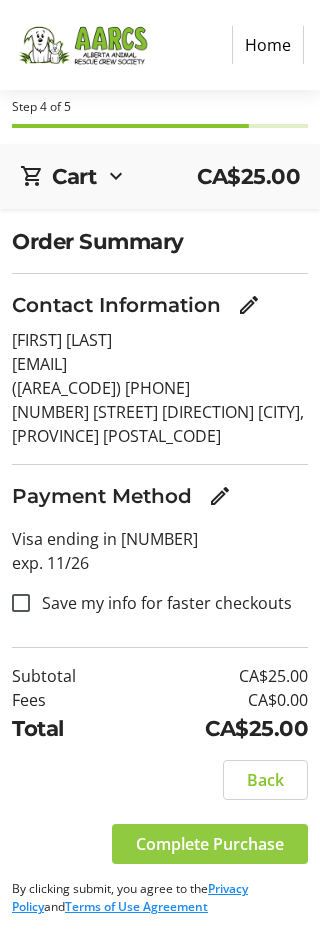 click on "Complete Purchase" 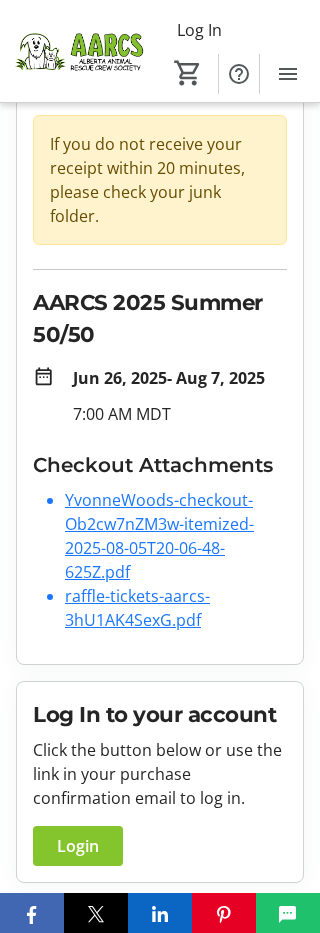 scroll, scrollTop: 0, scrollLeft: 0, axis: both 